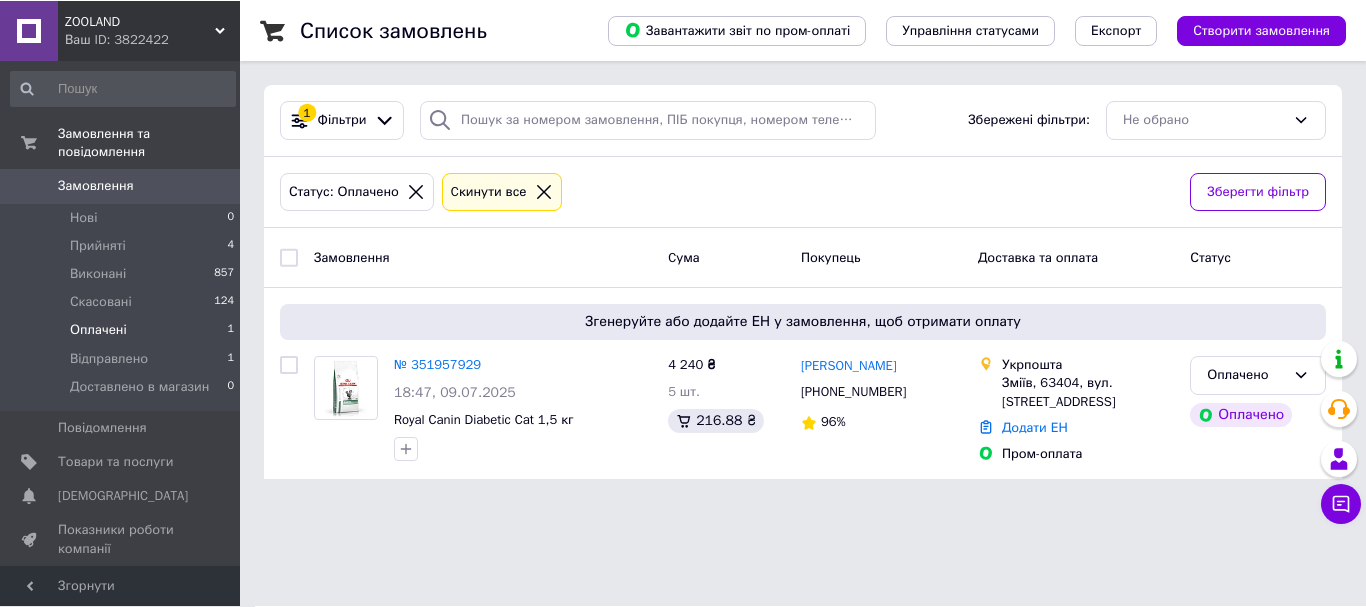 scroll, scrollTop: 0, scrollLeft: 0, axis: both 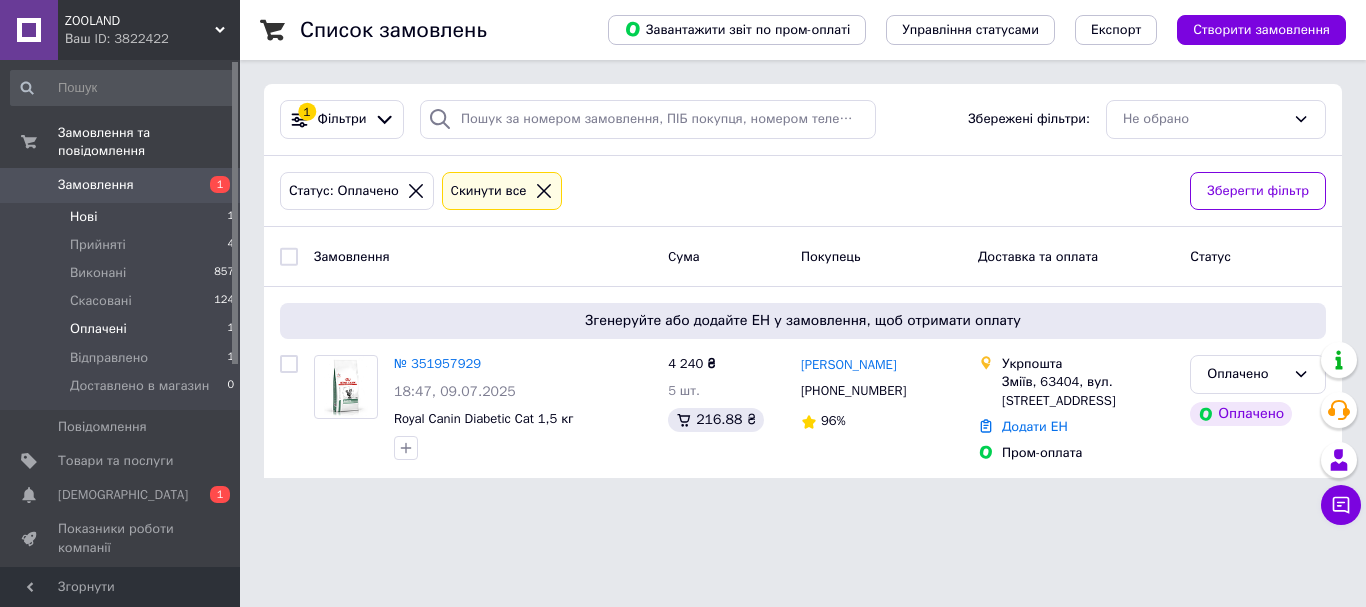 drag, startPoint x: 136, startPoint y: 202, endPoint x: 209, endPoint y: 198, distance: 73.109505 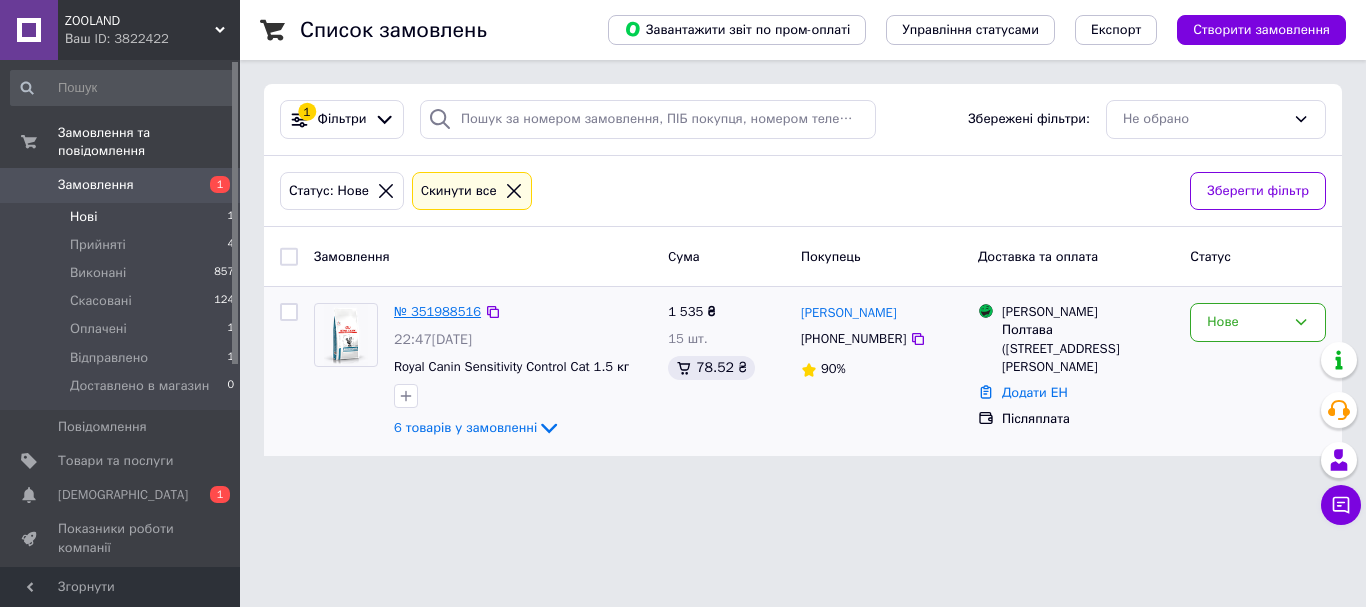 click on "№ 351988516" at bounding box center (437, 311) 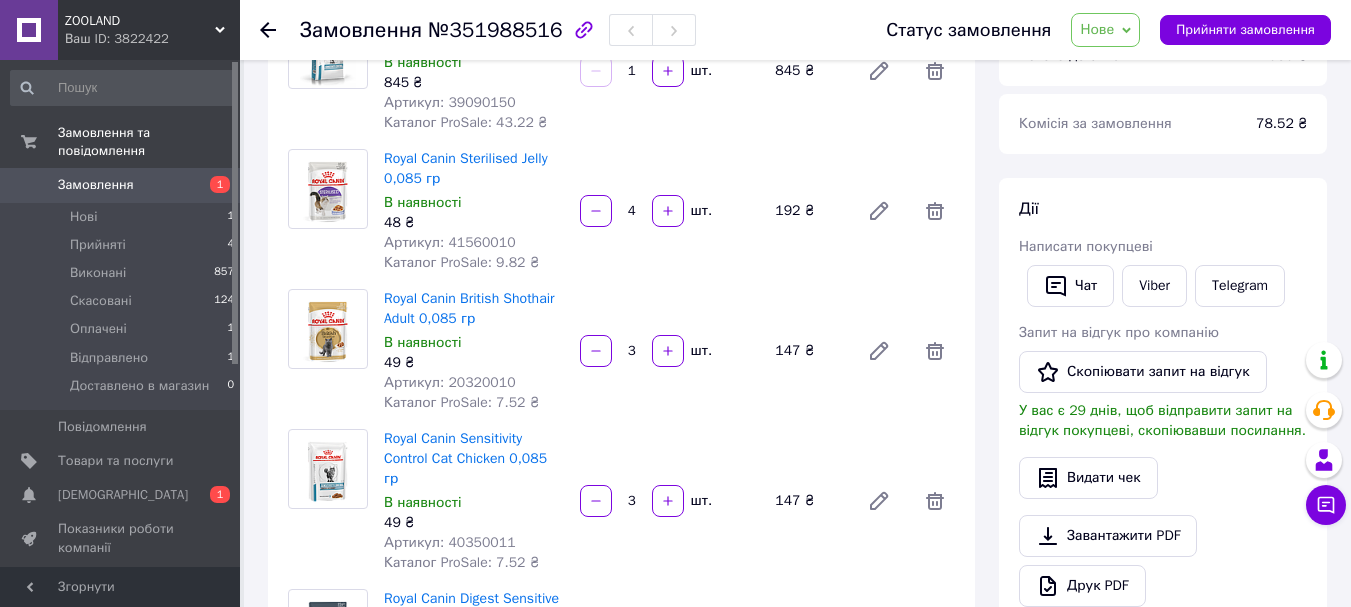 scroll, scrollTop: 0, scrollLeft: 0, axis: both 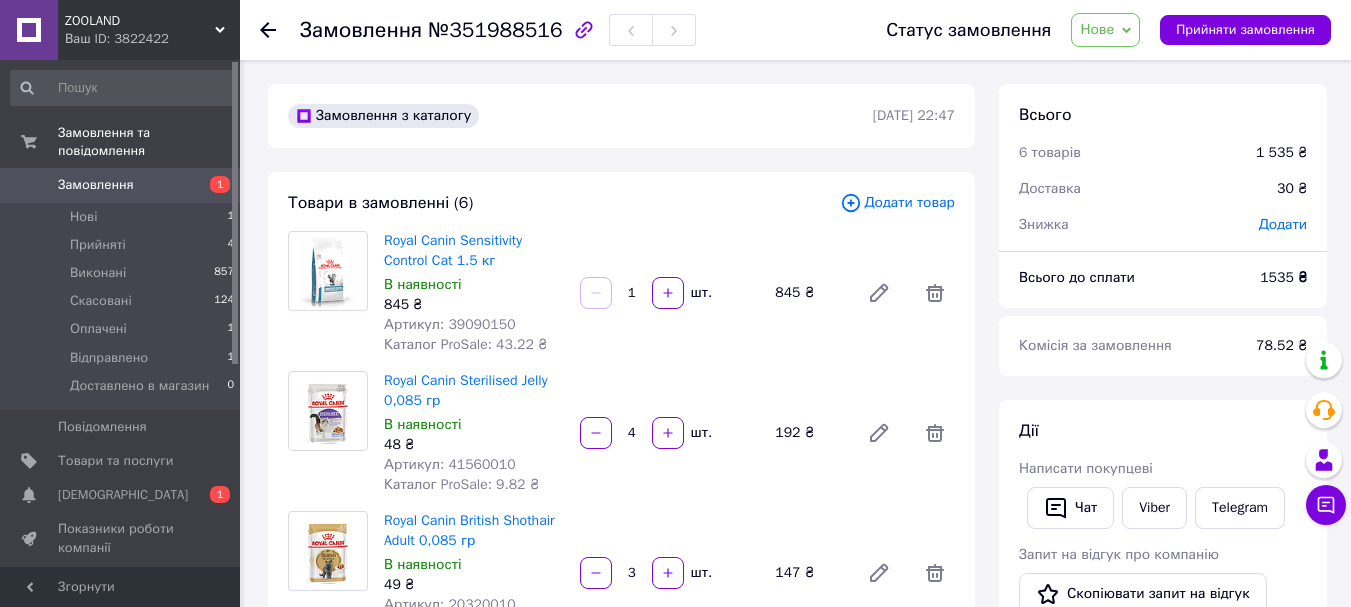 drag, startPoint x: 484, startPoint y: 314, endPoint x: 476, endPoint y: 321, distance: 10.630146 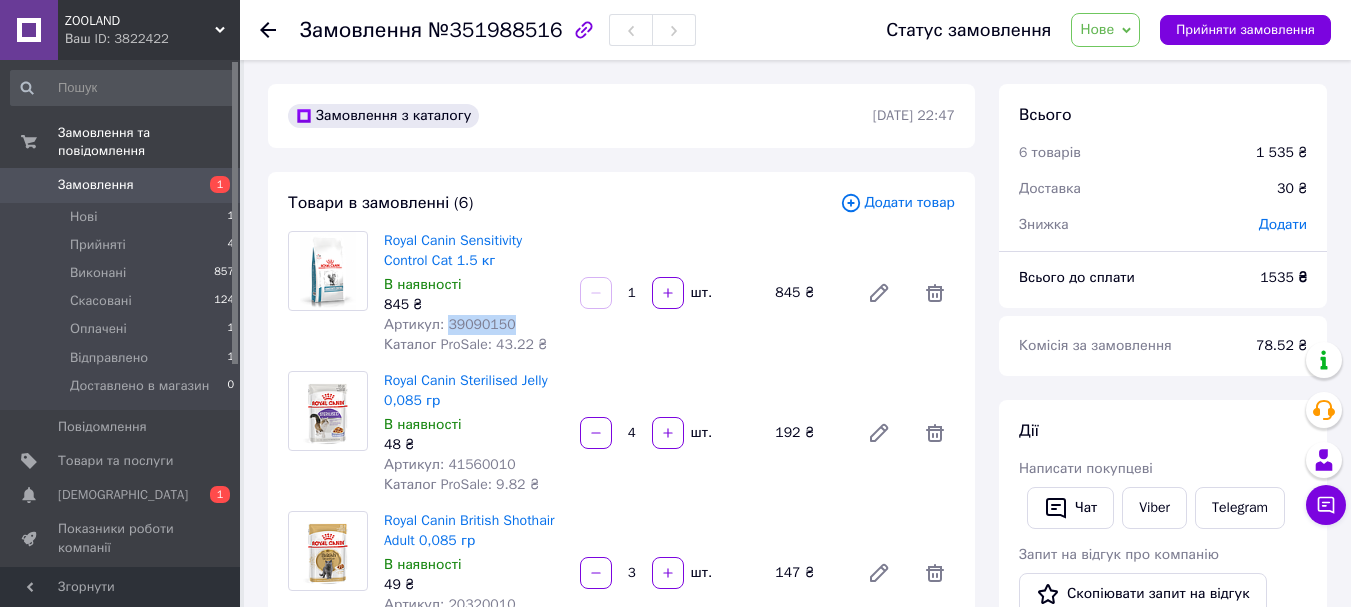 click on "Артикул: 39090150" at bounding box center [450, 324] 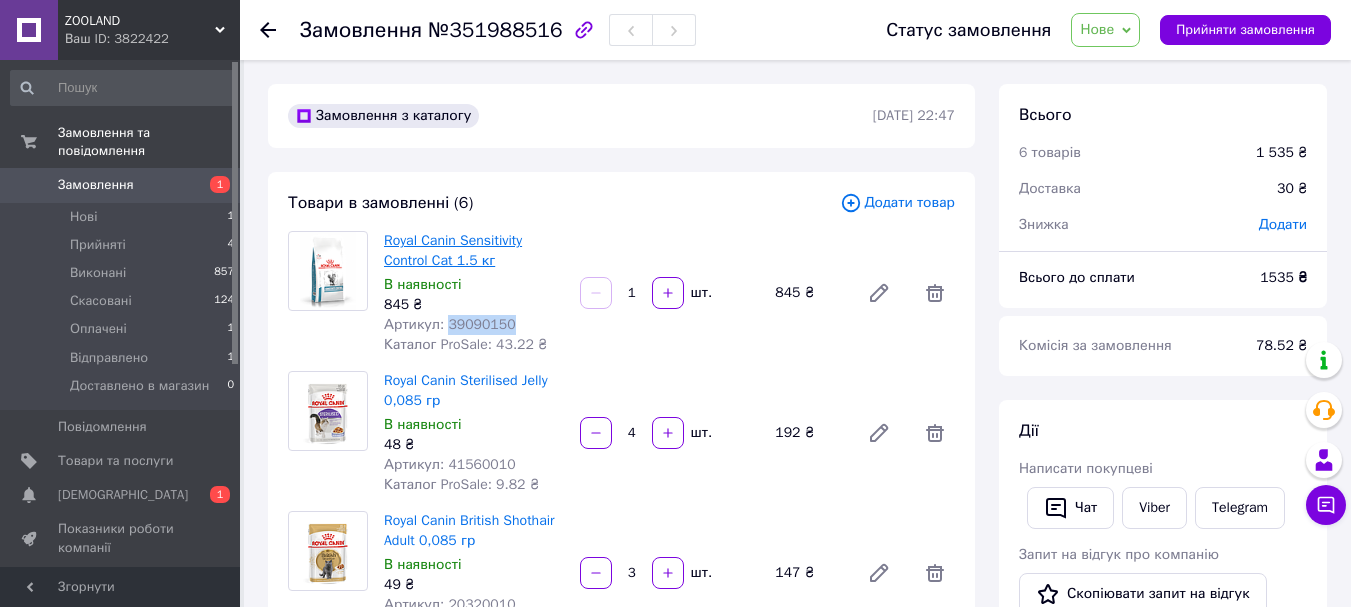 click on "Royal Canin Sensitivity Control  Cat 1.5 кг" at bounding box center [453, 250] 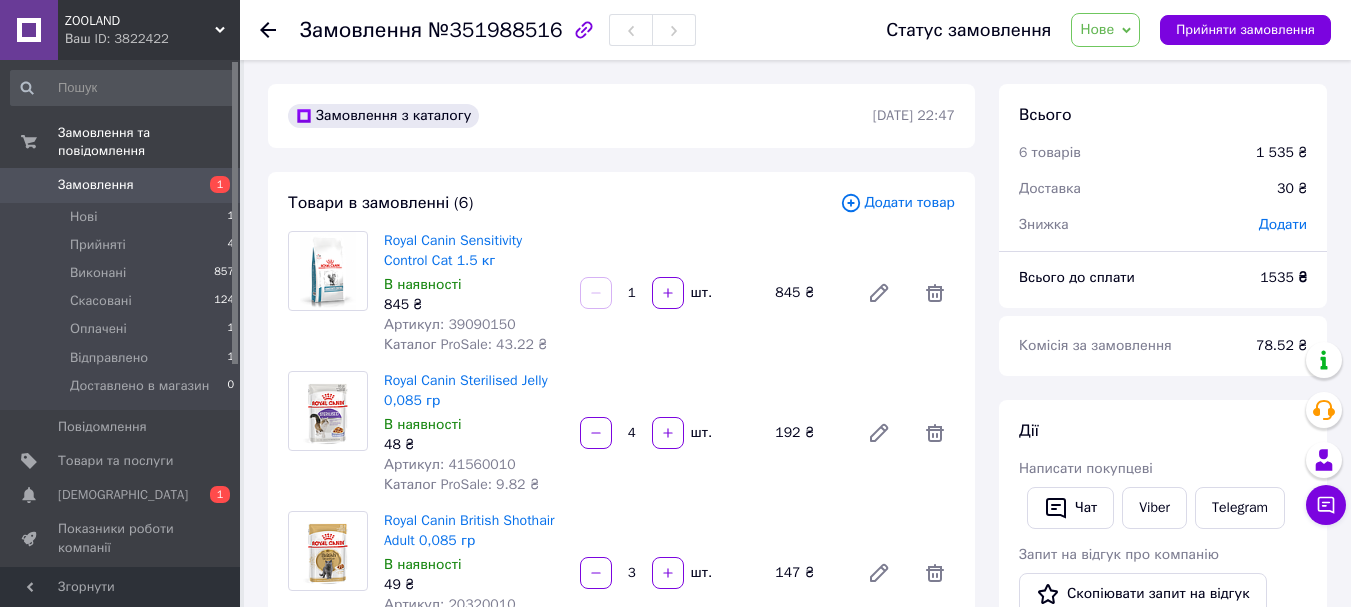 click on "Royal Canin Sensitivity Control  Cat 1.5 кг" at bounding box center [474, 251] 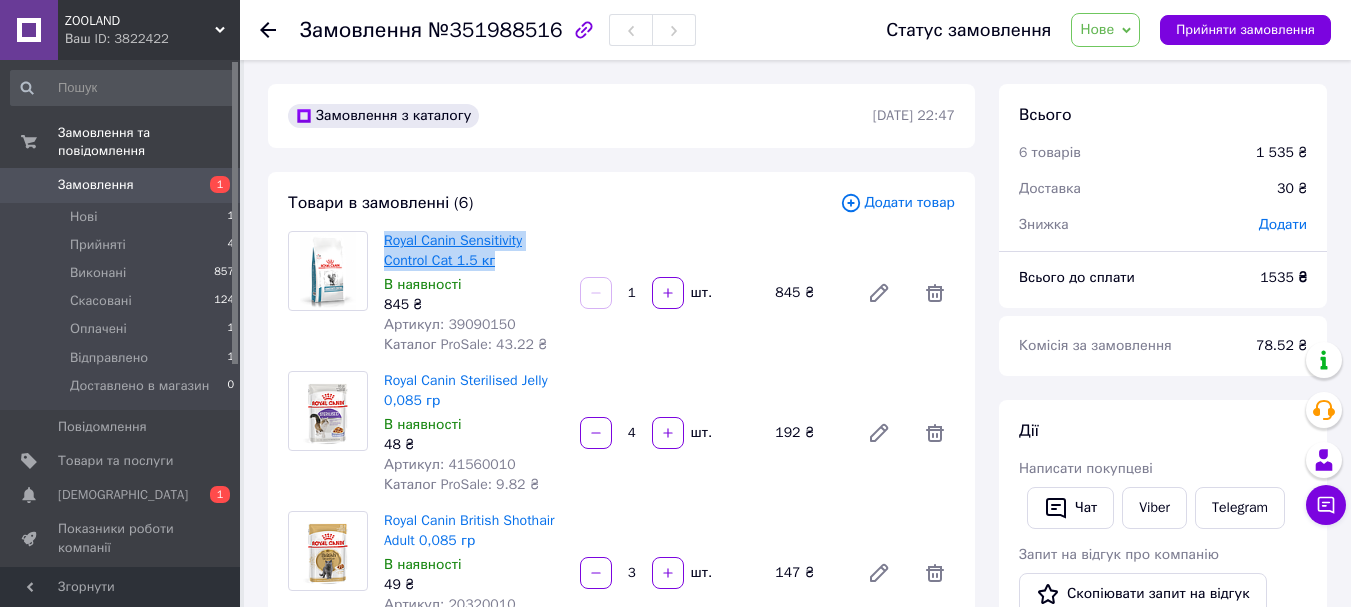 drag, startPoint x: 503, startPoint y: 262, endPoint x: 393, endPoint y: 234, distance: 113.507706 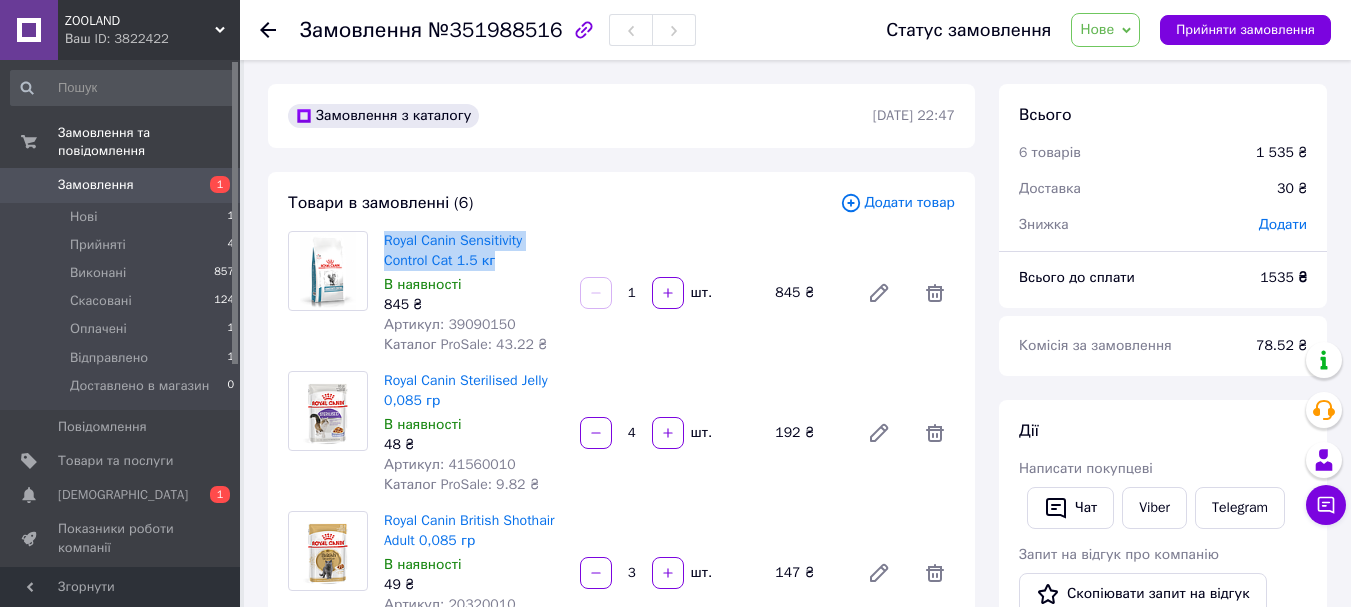 copy on "Royal Canin Sensitivity Control  Cat 1.5 кг" 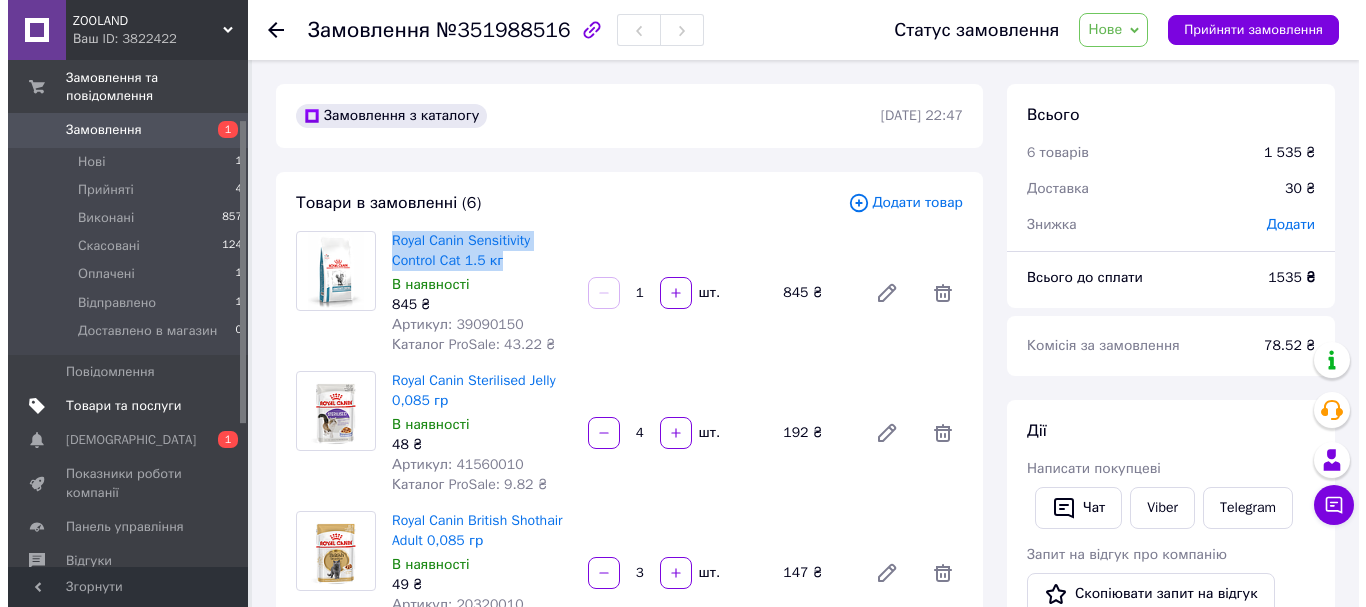 scroll, scrollTop: 200, scrollLeft: 0, axis: vertical 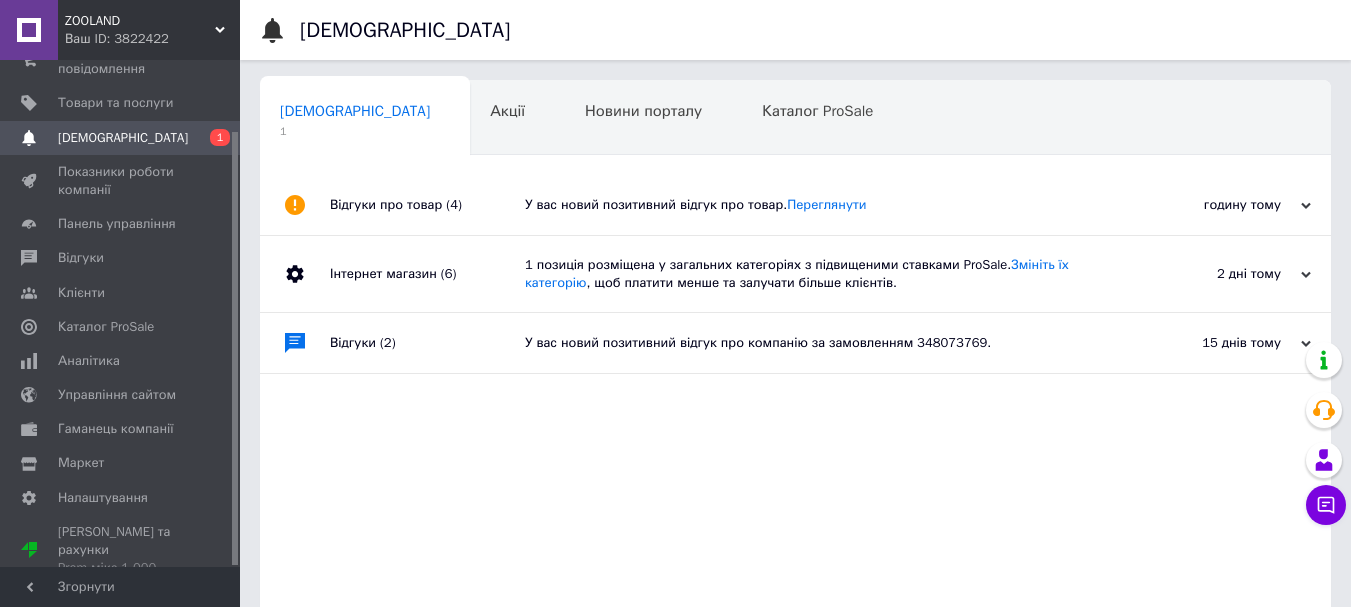 drag, startPoint x: 637, startPoint y: 222, endPoint x: 788, endPoint y: 203, distance: 152.19067 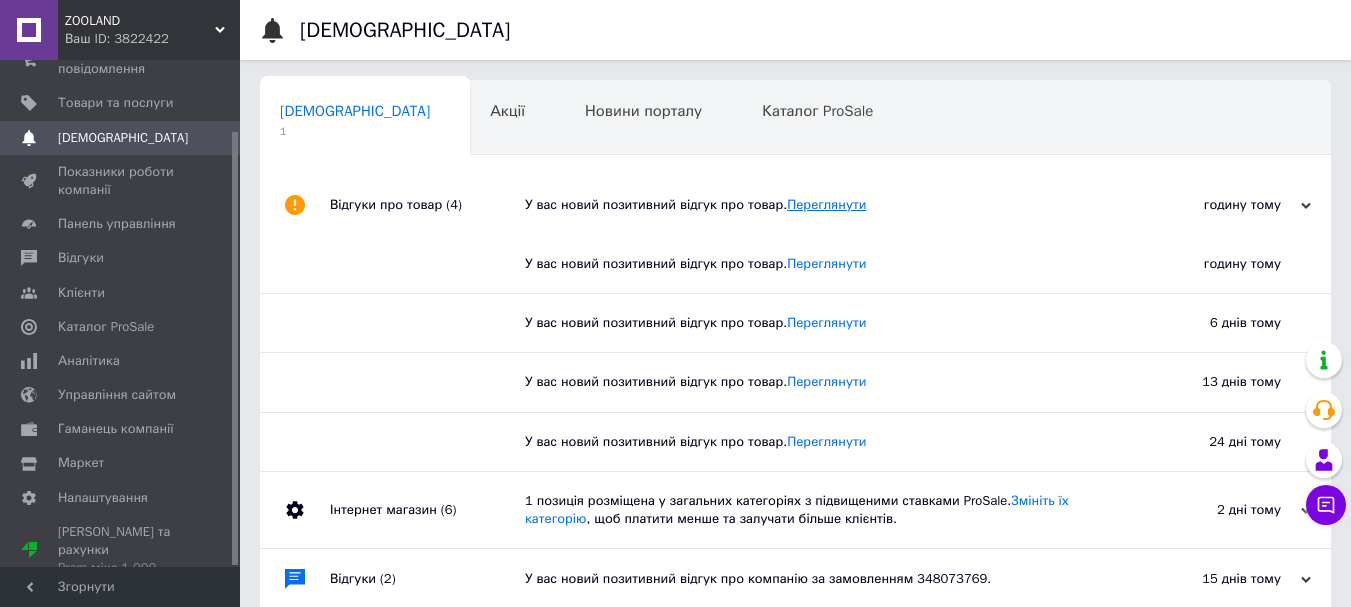 click on "Переглянути" at bounding box center (826, 204) 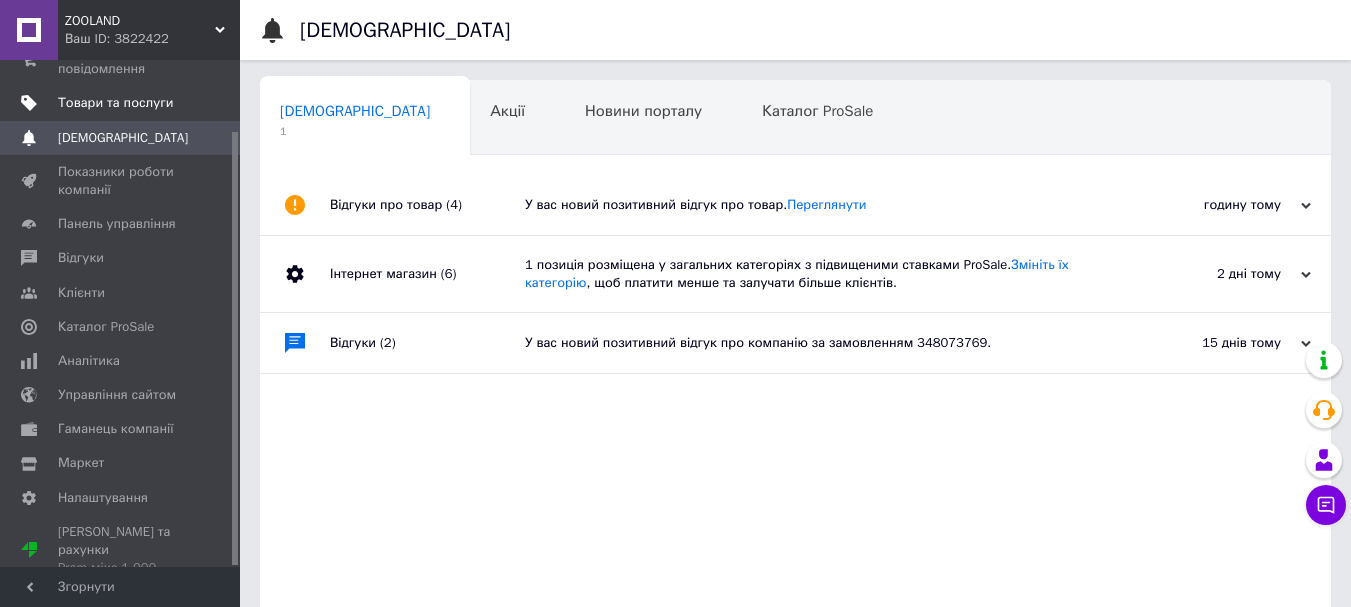 click on "Товари та послуги" at bounding box center (115, 103) 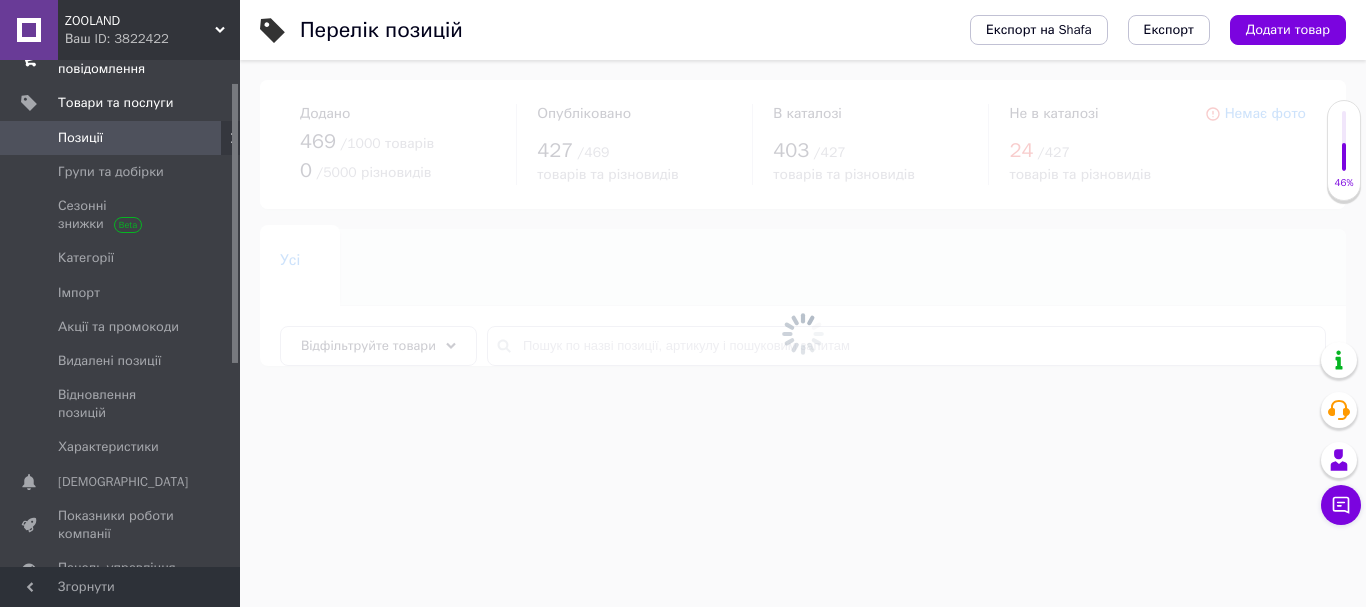 scroll, scrollTop: 29, scrollLeft: 0, axis: vertical 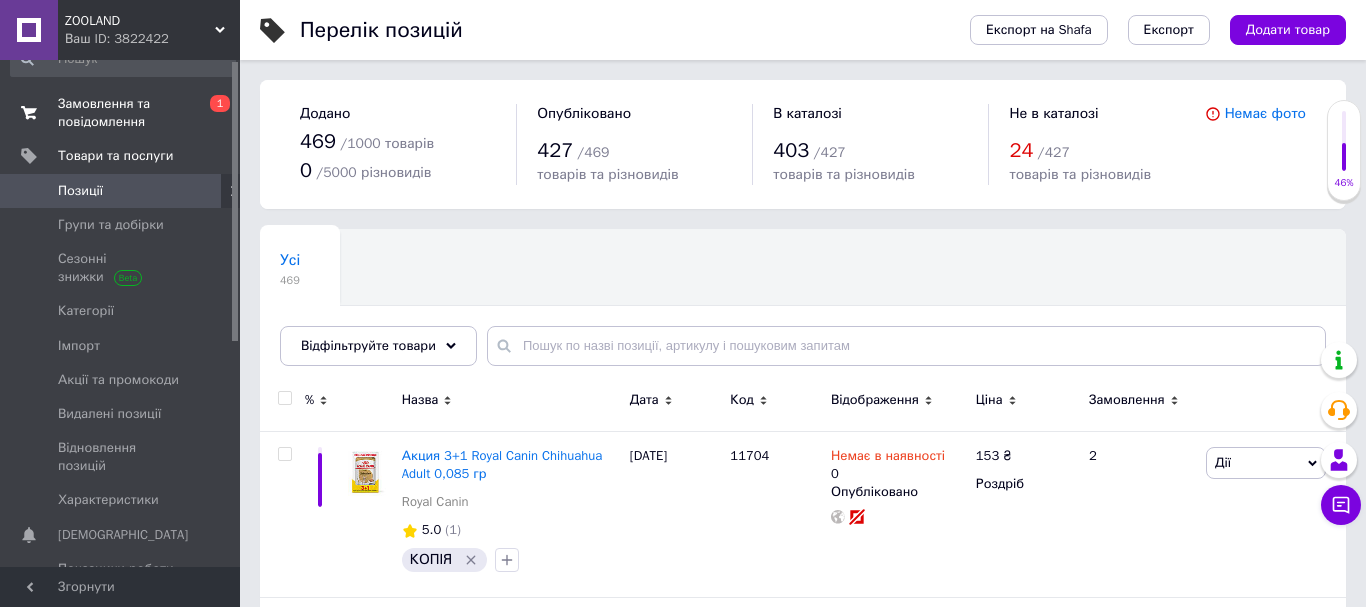 click on "Замовлення та повідомлення" at bounding box center [121, 113] 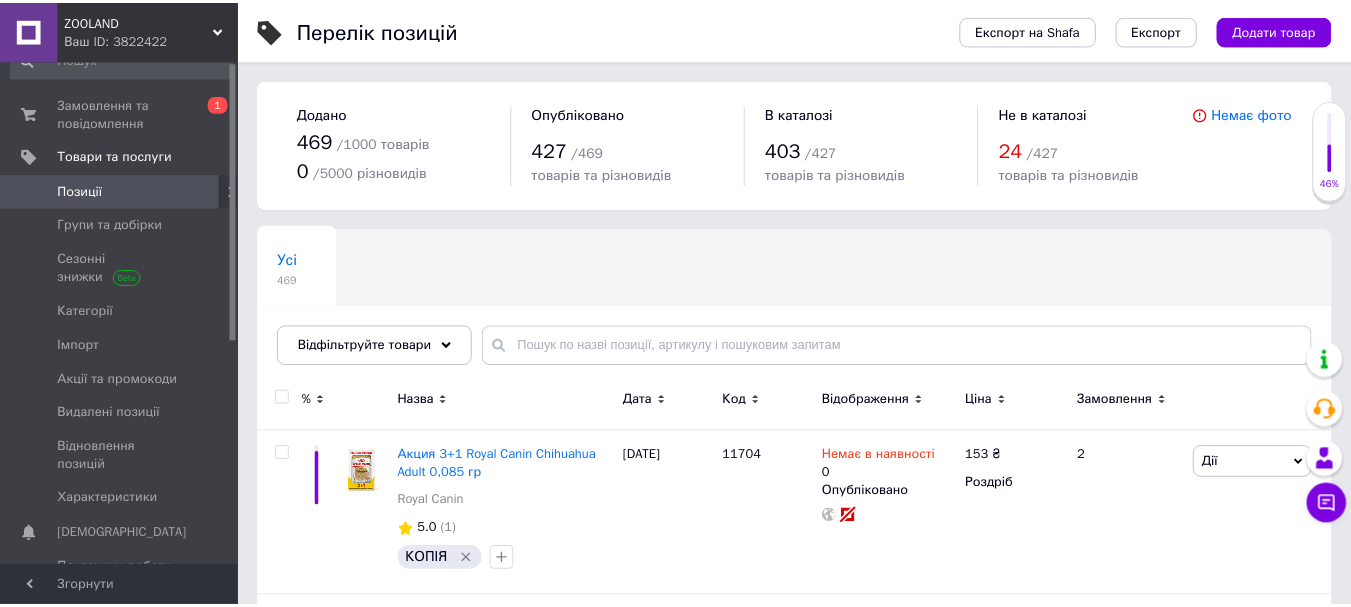 scroll, scrollTop: 0, scrollLeft: 0, axis: both 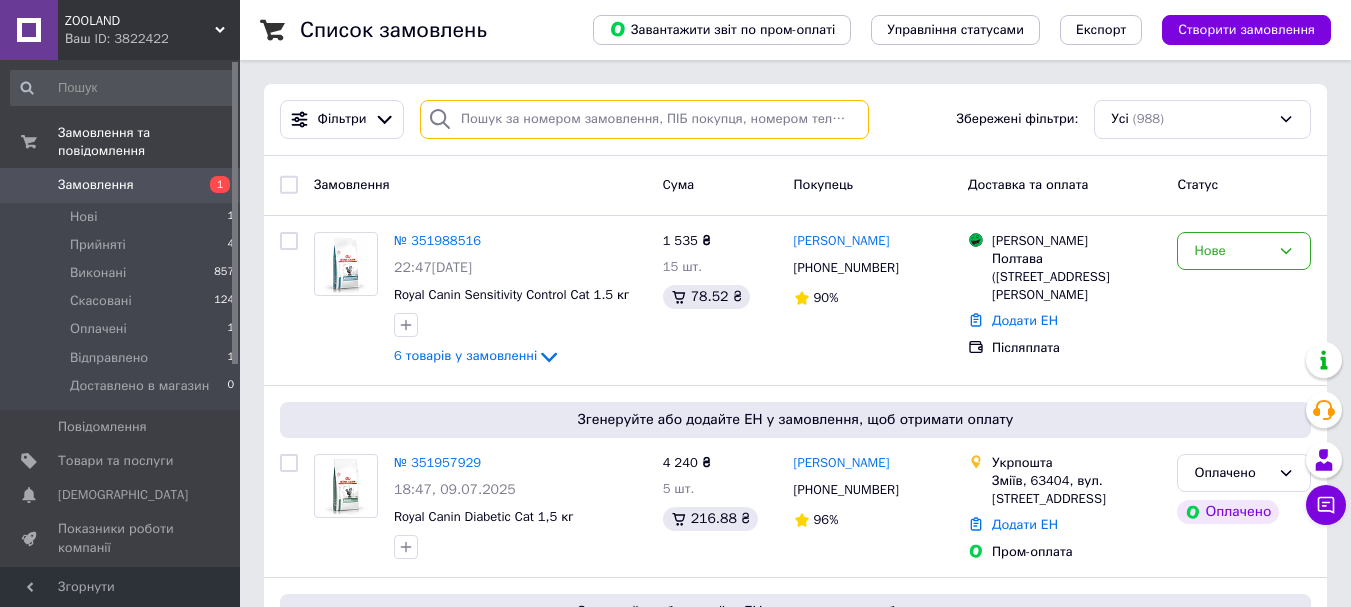 click at bounding box center (644, 119) 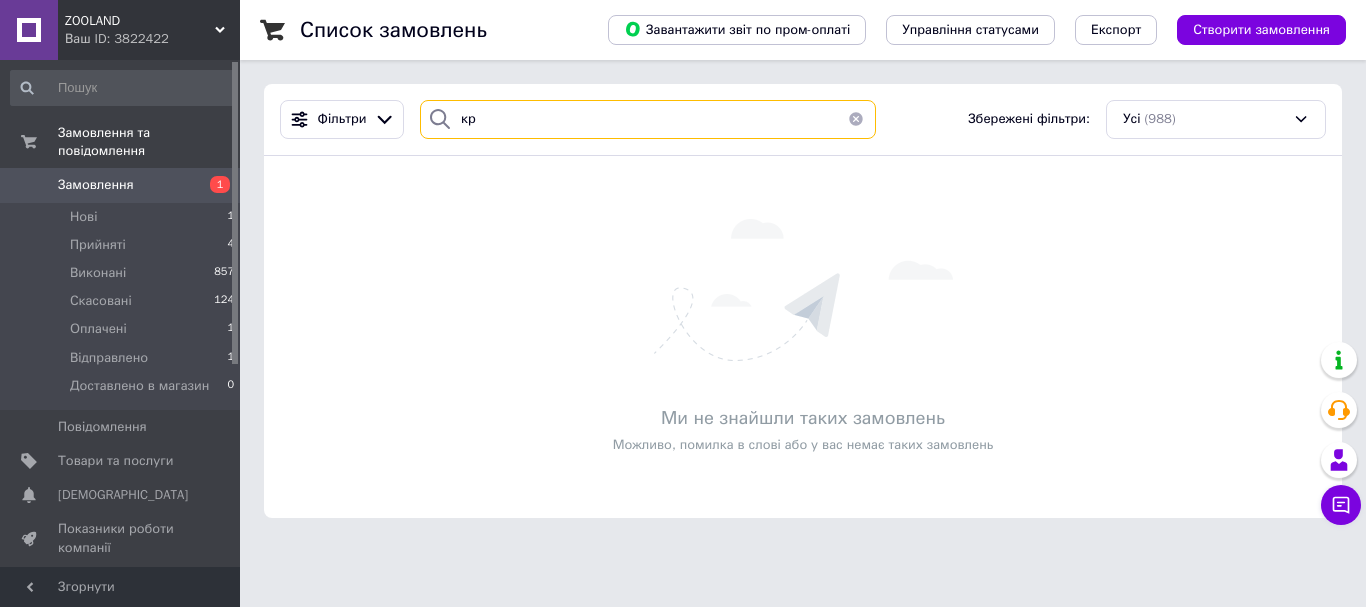 type on "к" 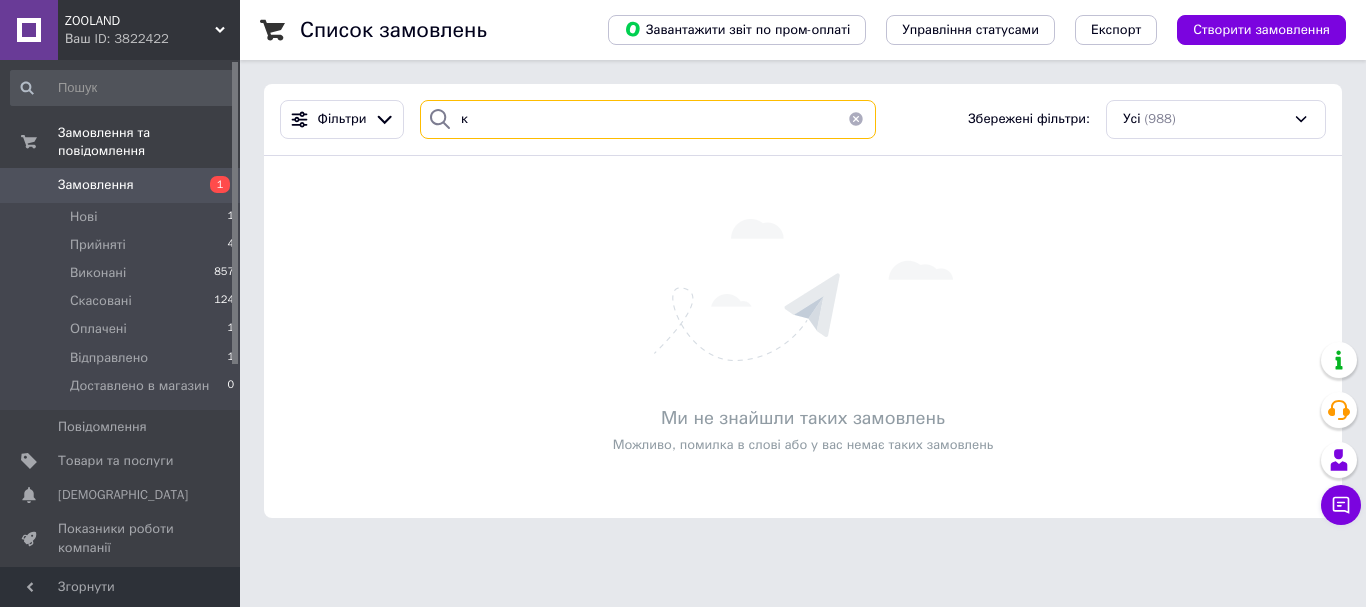 type 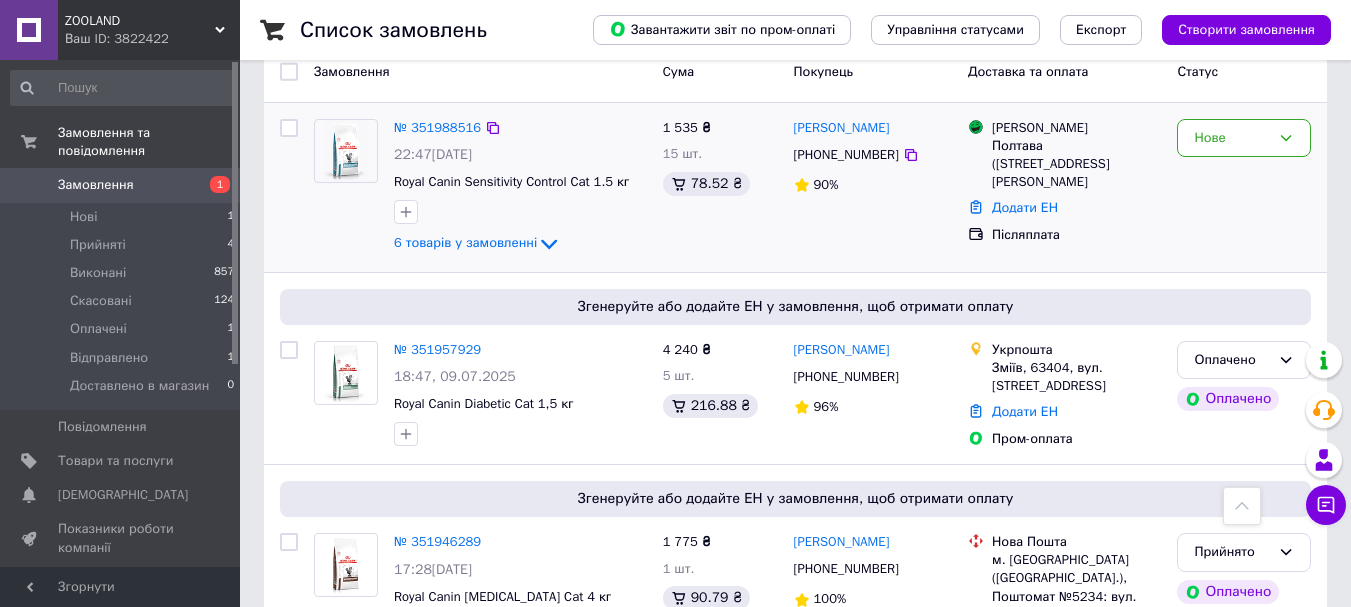 scroll, scrollTop: 0, scrollLeft: 0, axis: both 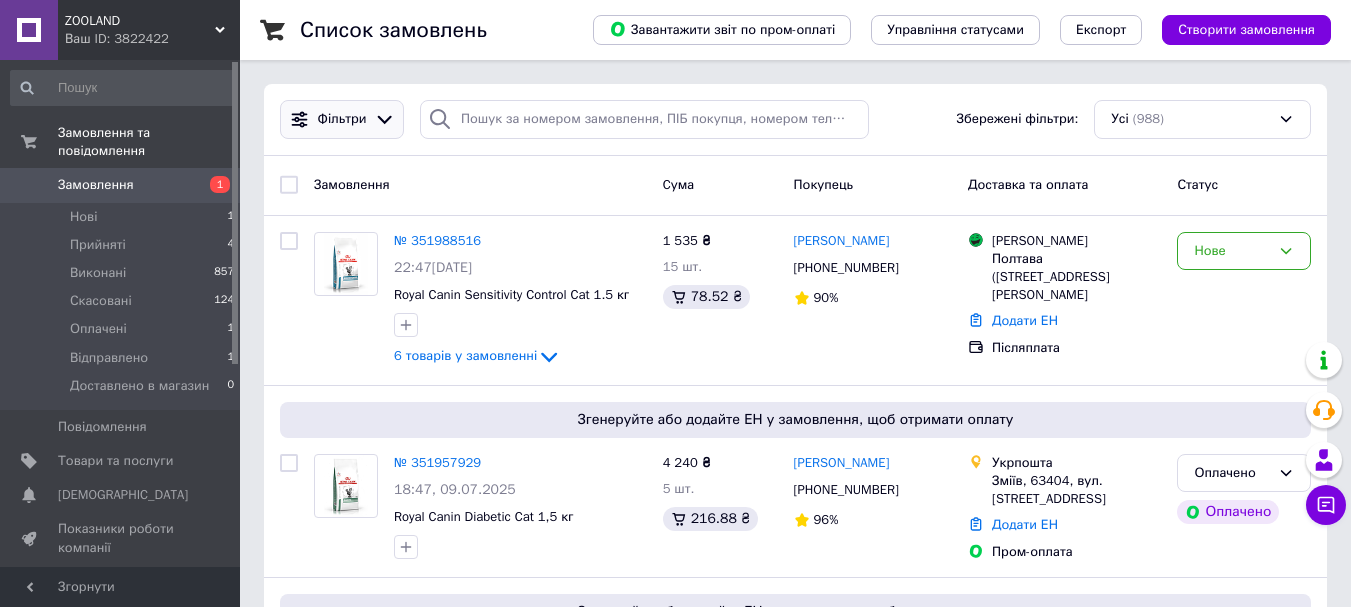 click on "Фільтри" at bounding box center (342, 119) 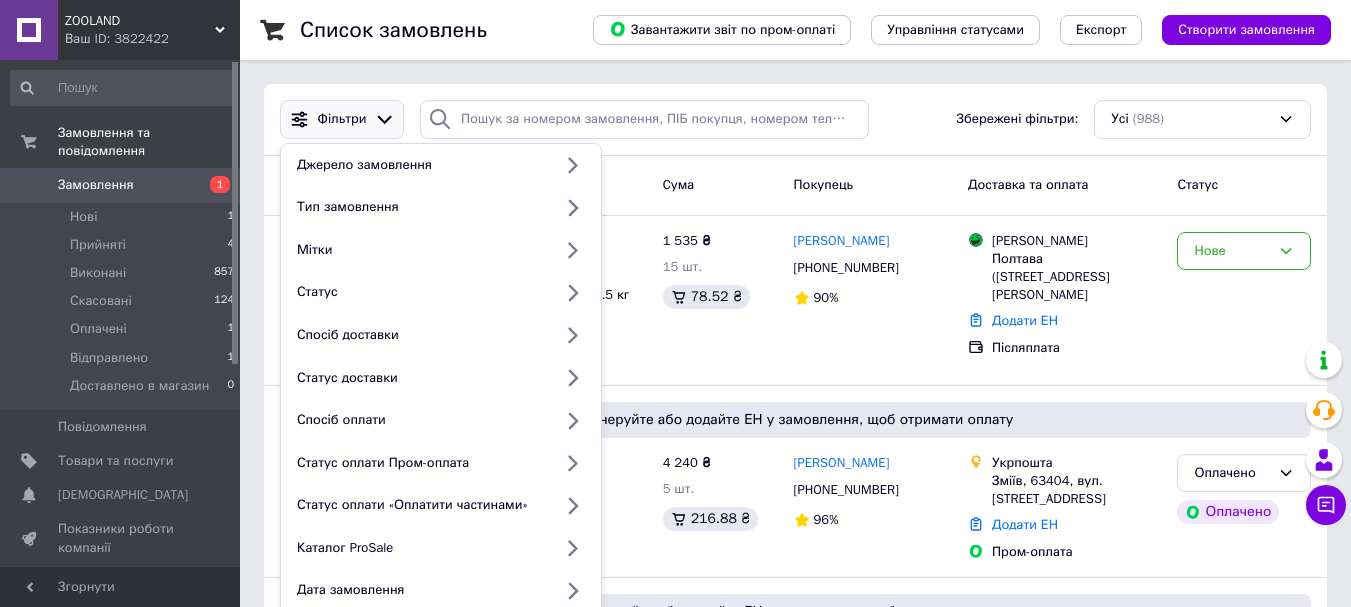 click on "Фільтри" at bounding box center (342, 119) 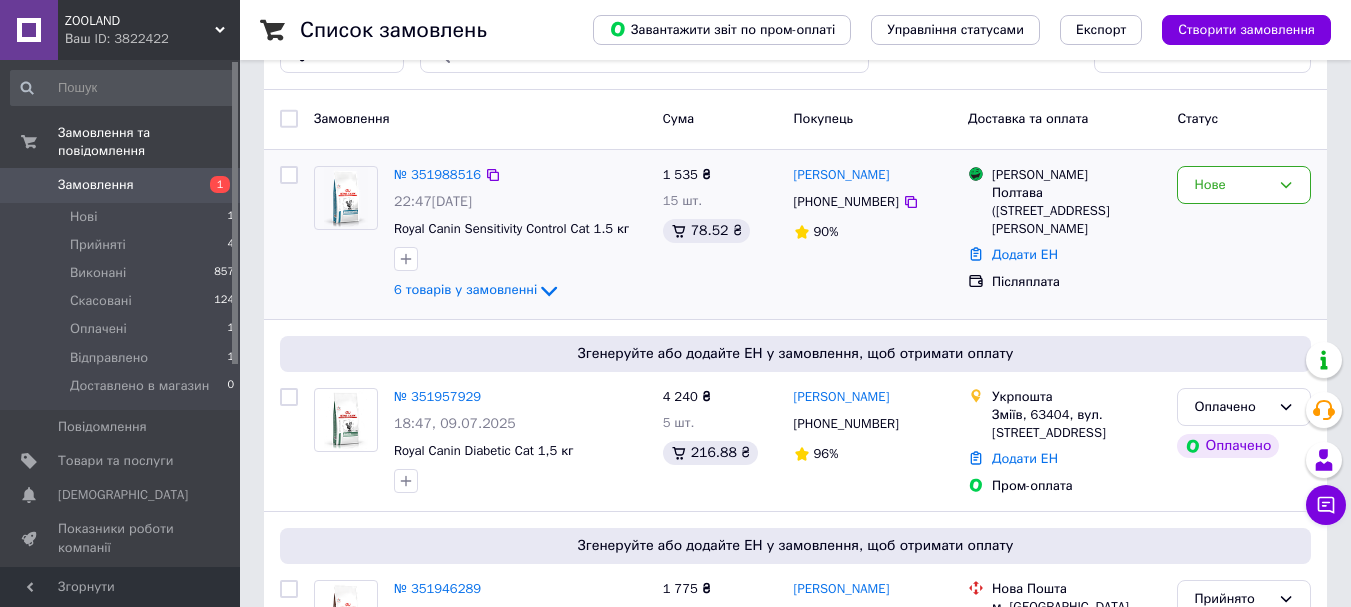scroll, scrollTop: 0, scrollLeft: 0, axis: both 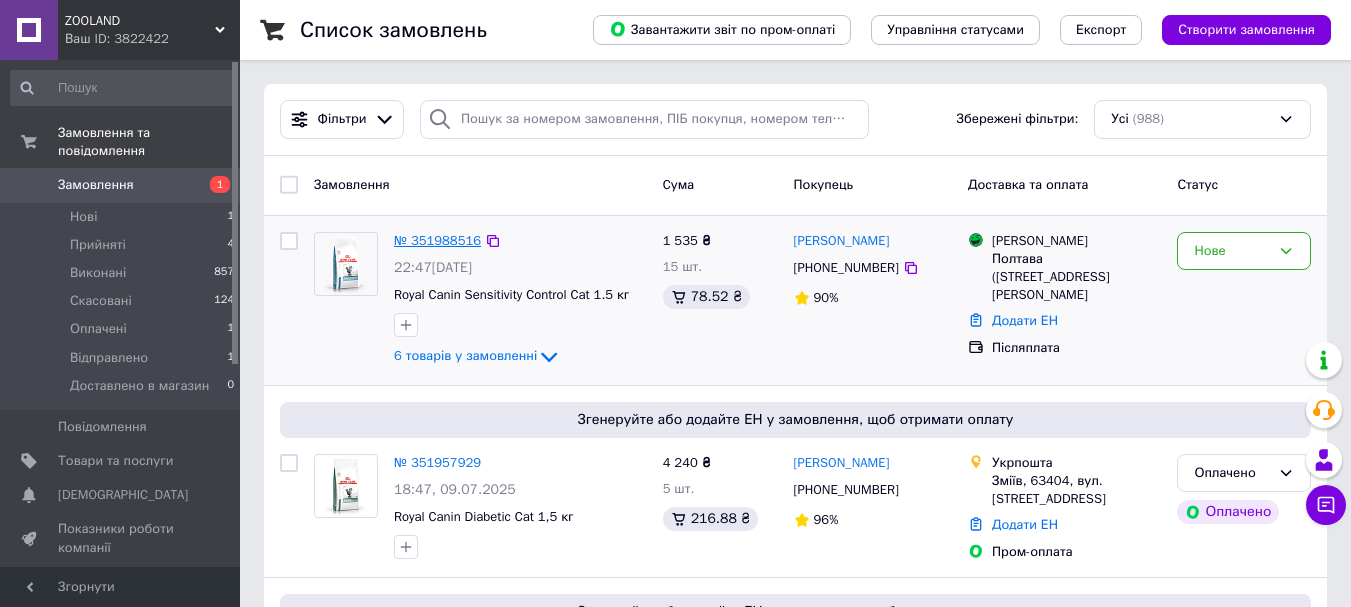 click on "№ 351988516" at bounding box center [437, 240] 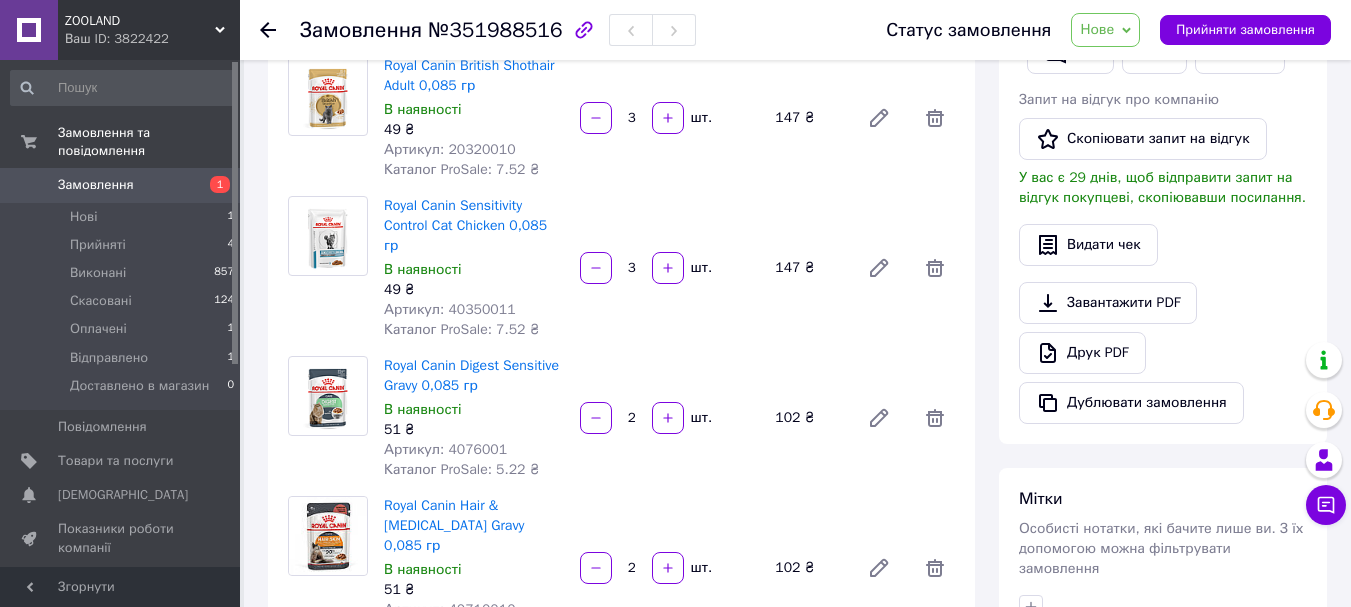 scroll, scrollTop: 500, scrollLeft: 0, axis: vertical 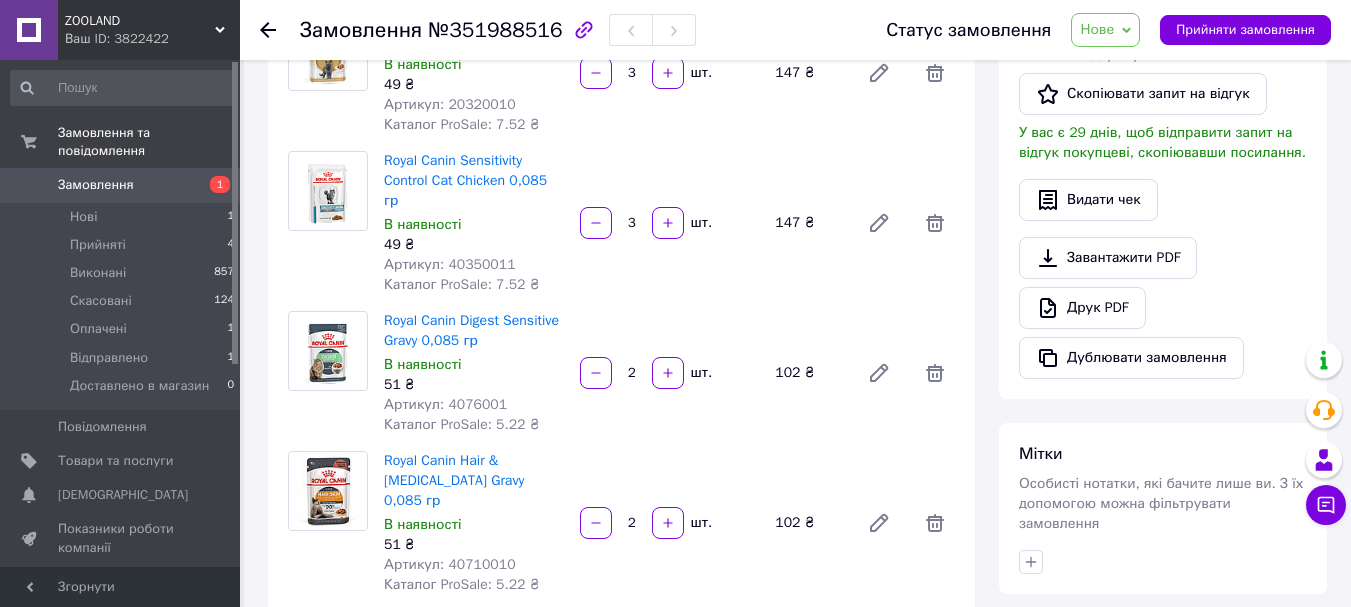 click on "Артикул: 4076001" at bounding box center (445, 404) 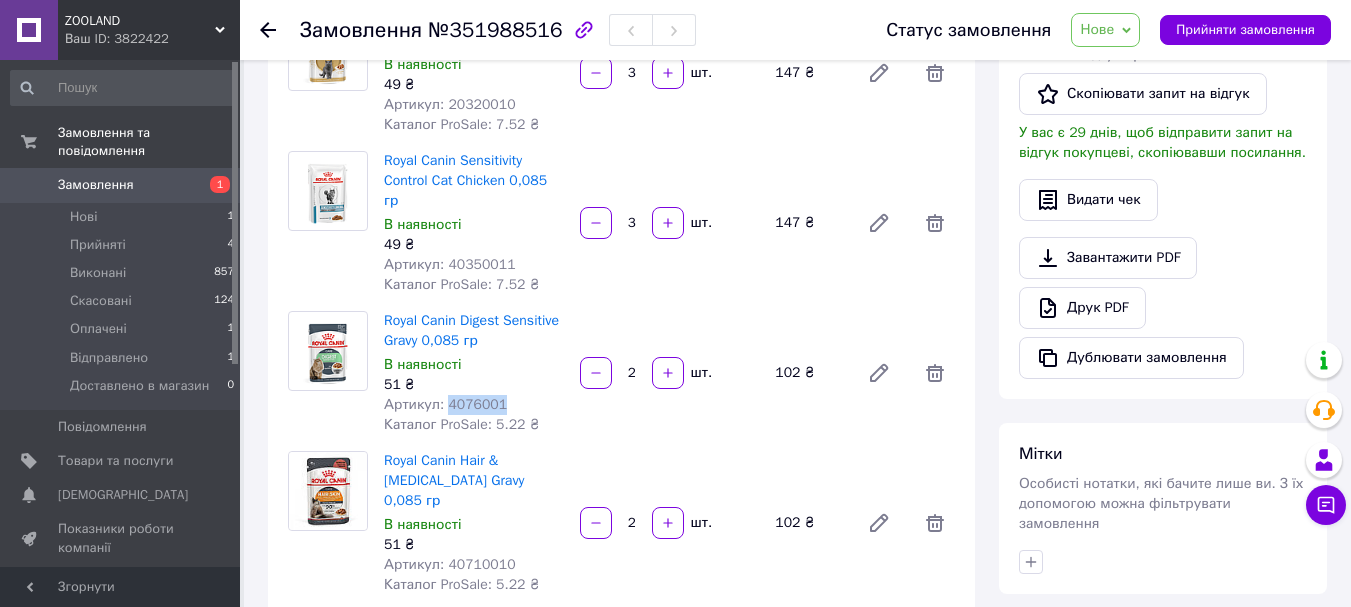 click on "Артикул: 4076001" at bounding box center [445, 404] 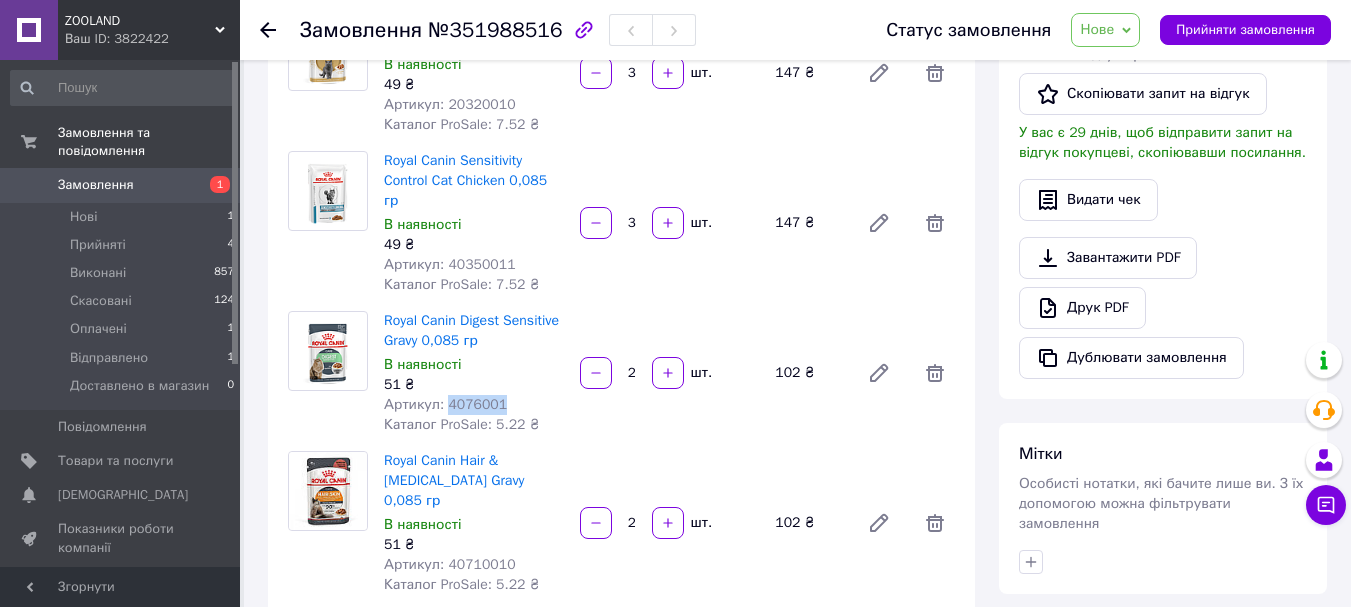 copy on "4076001" 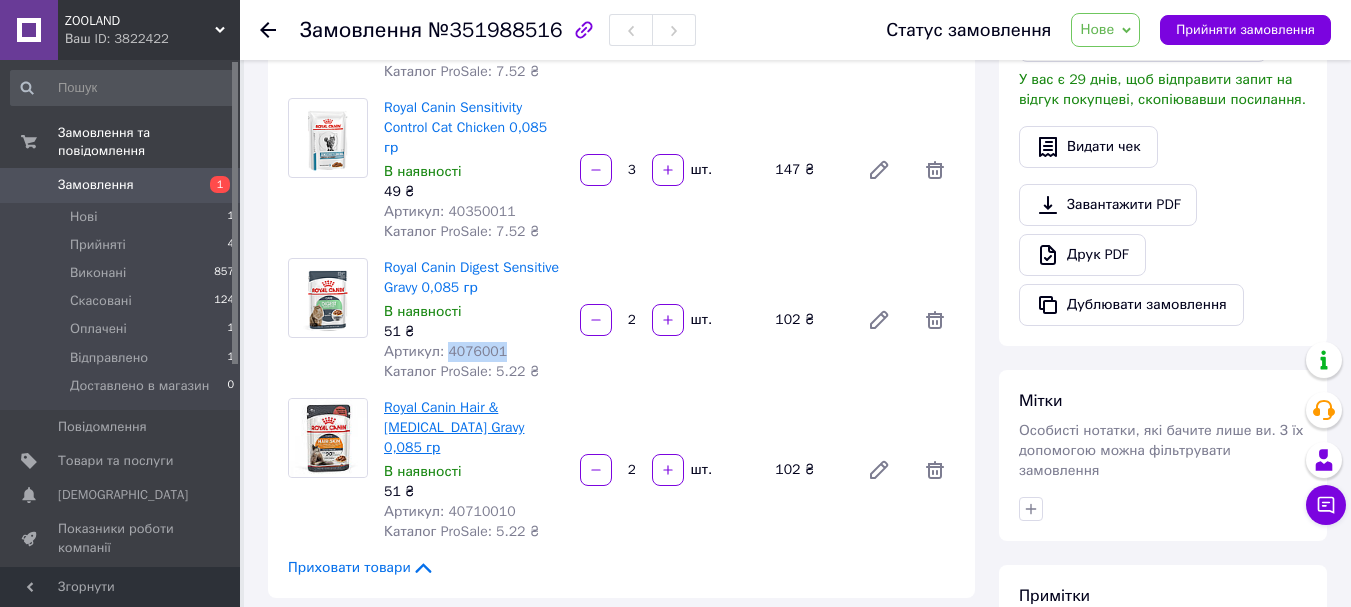 scroll, scrollTop: 600, scrollLeft: 0, axis: vertical 